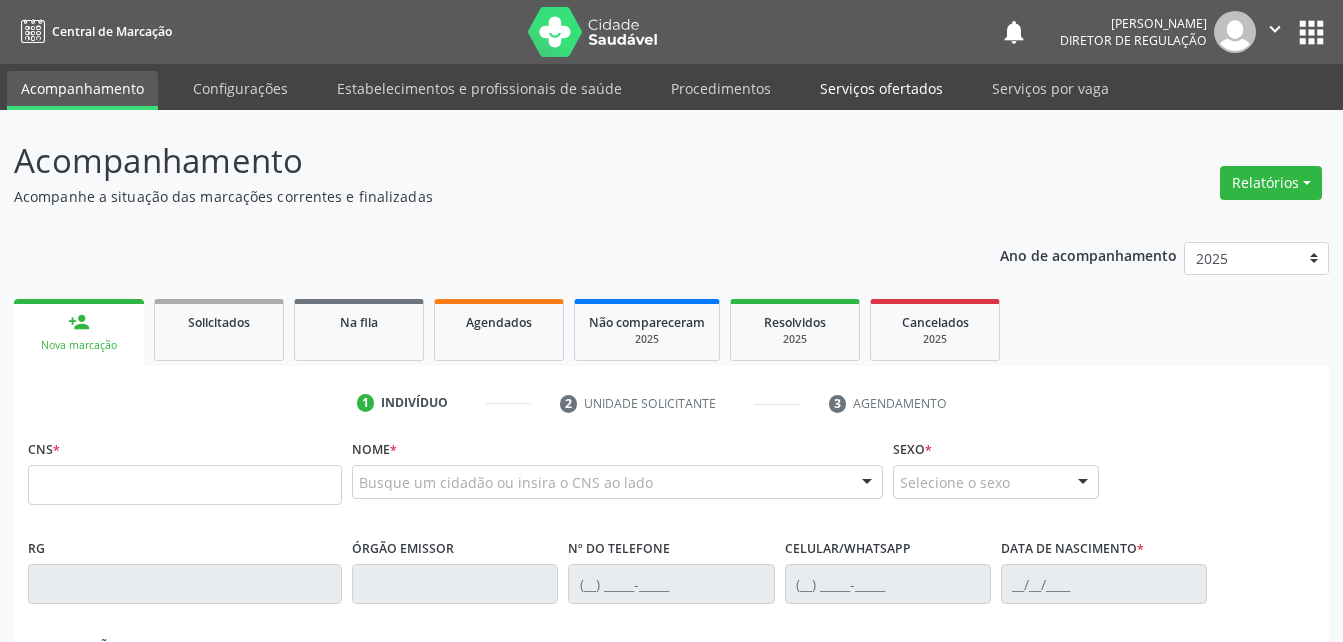 scroll, scrollTop: 0, scrollLeft: 0, axis: both 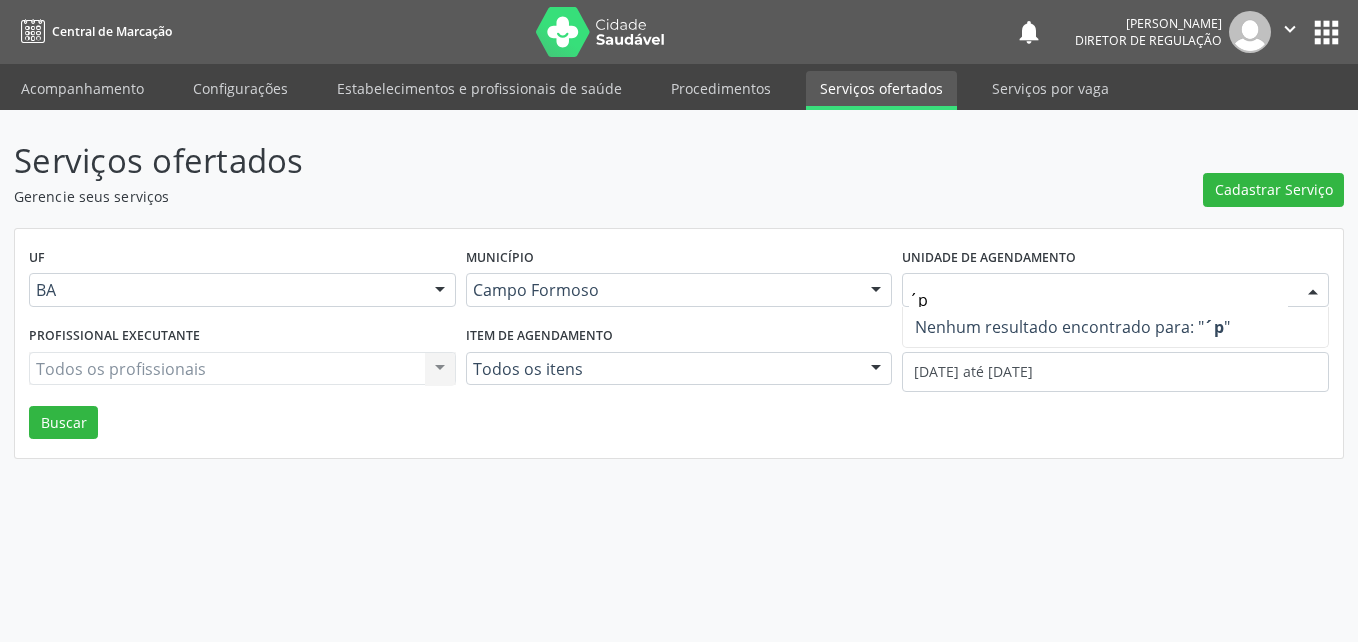 type on "´" 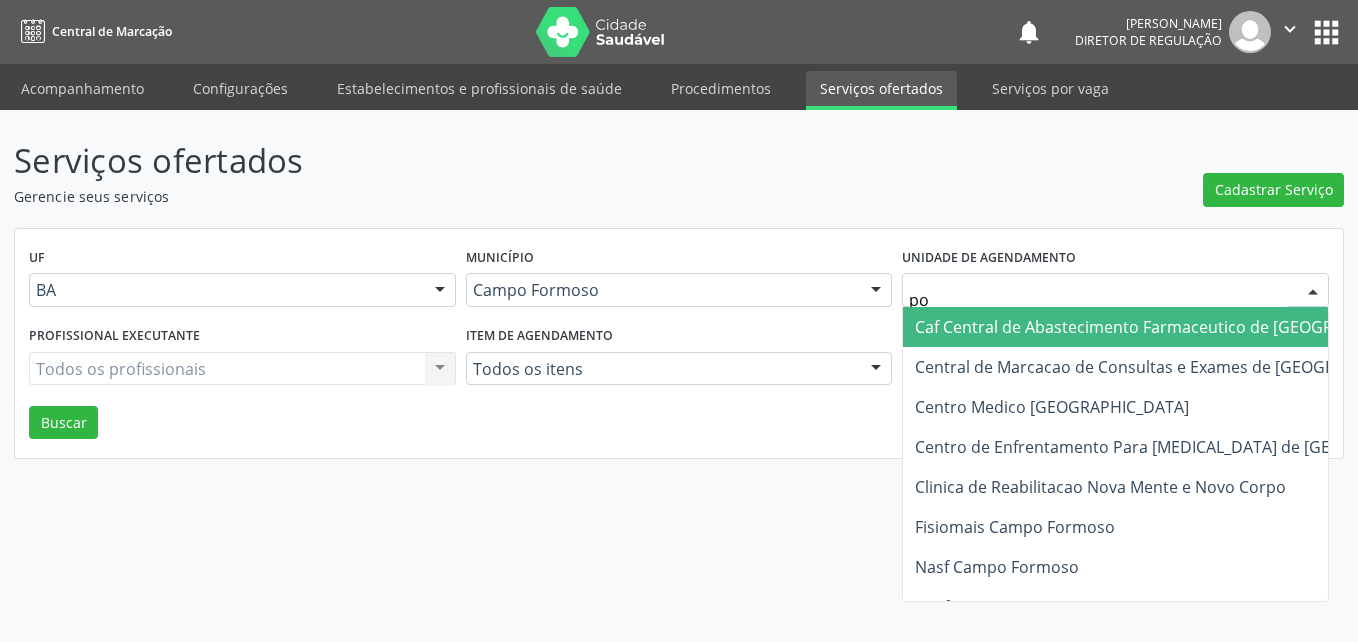 type on "pol" 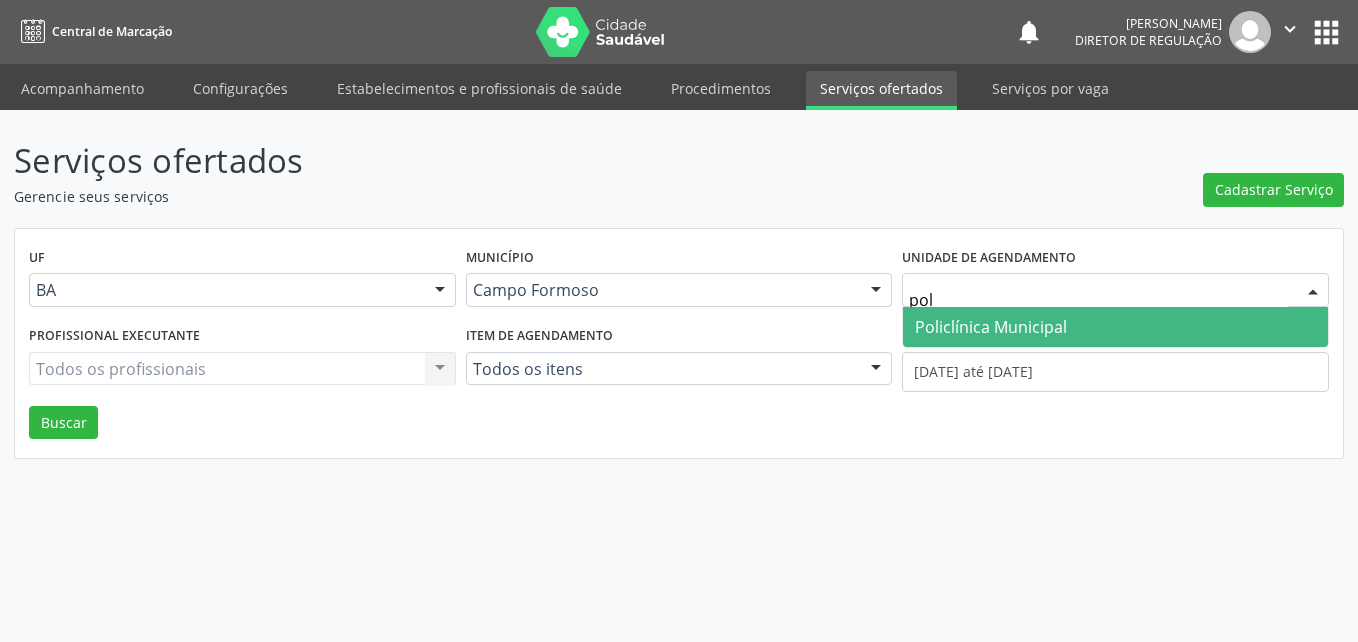 click on "Policlínica Municipal" at bounding box center [991, 327] 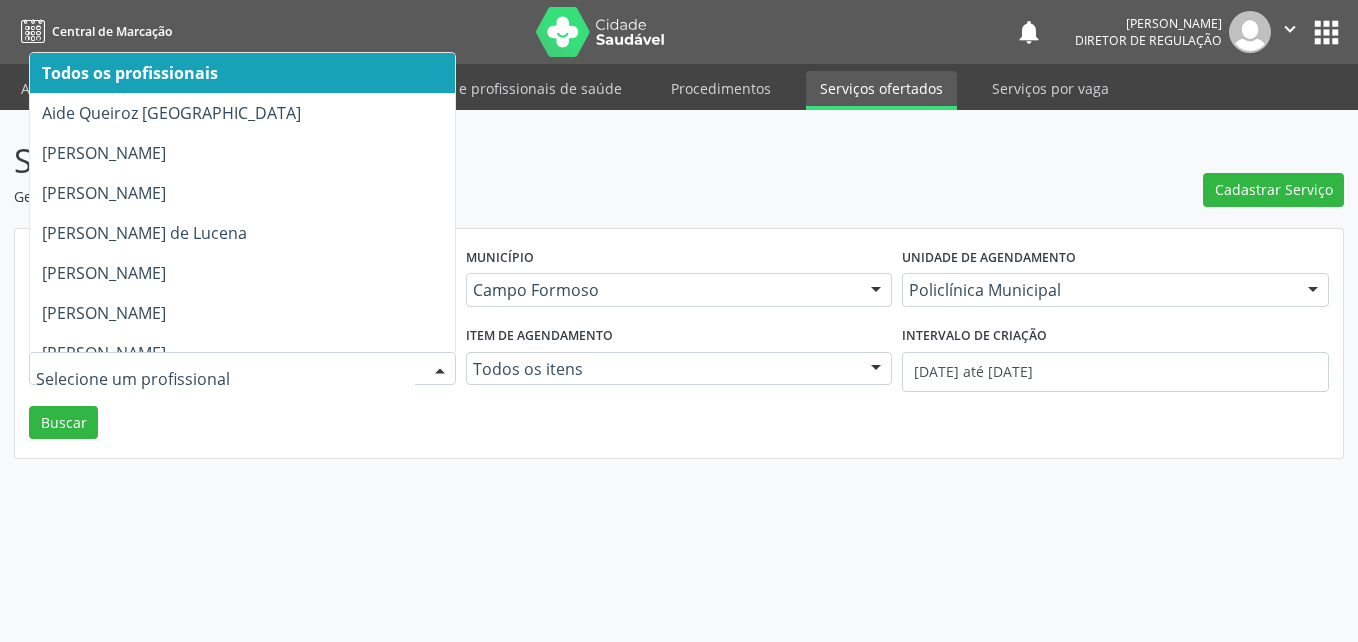 click at bounding box center [242, 369] 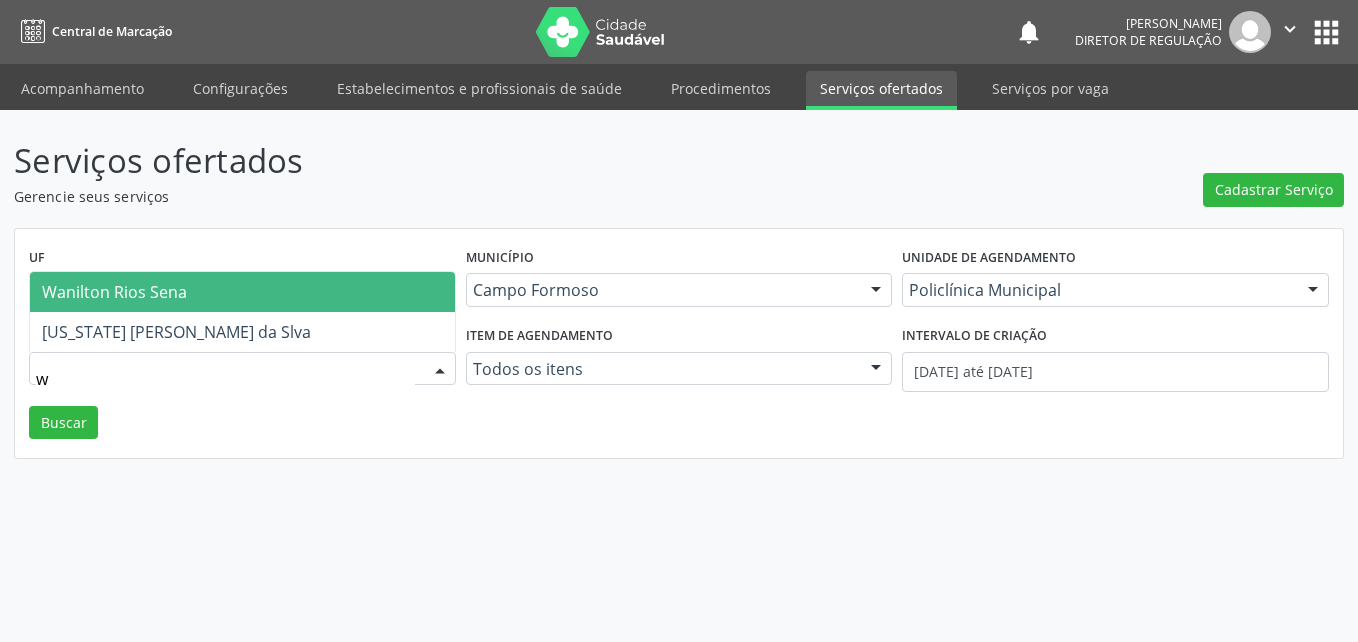 type on "wa" 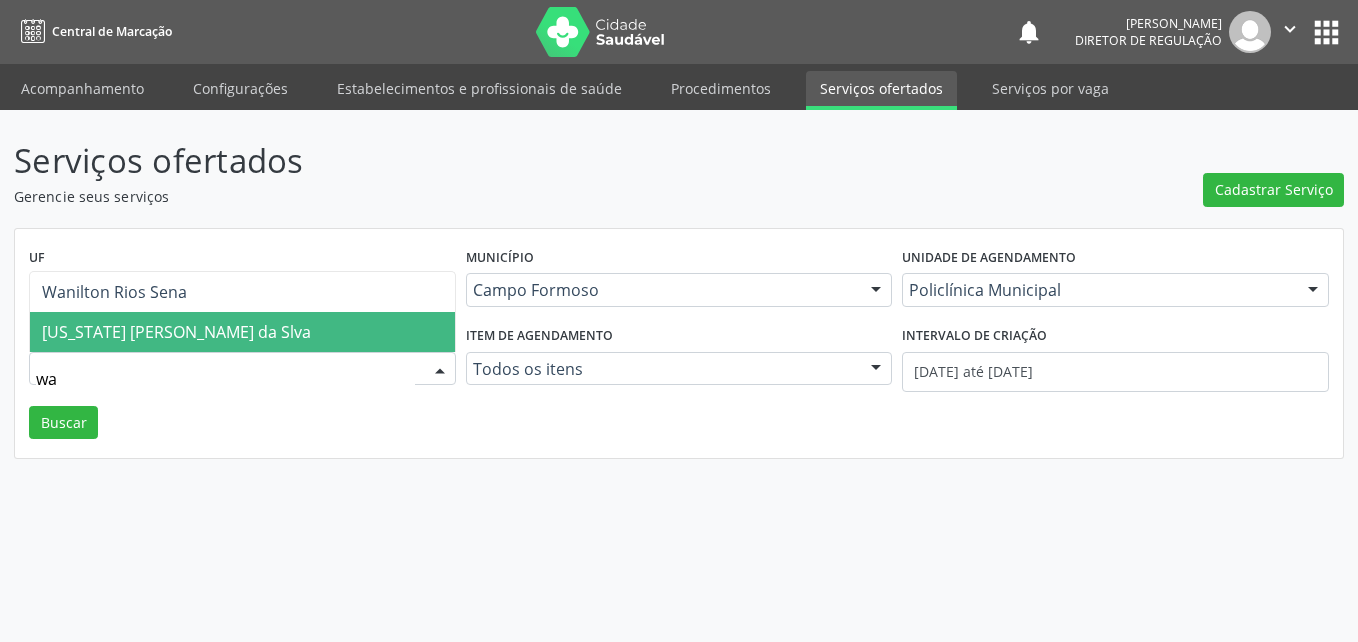 click on "[US_STATE] [PERSON_NAME] da Slva" at bounding box center [242, 332] 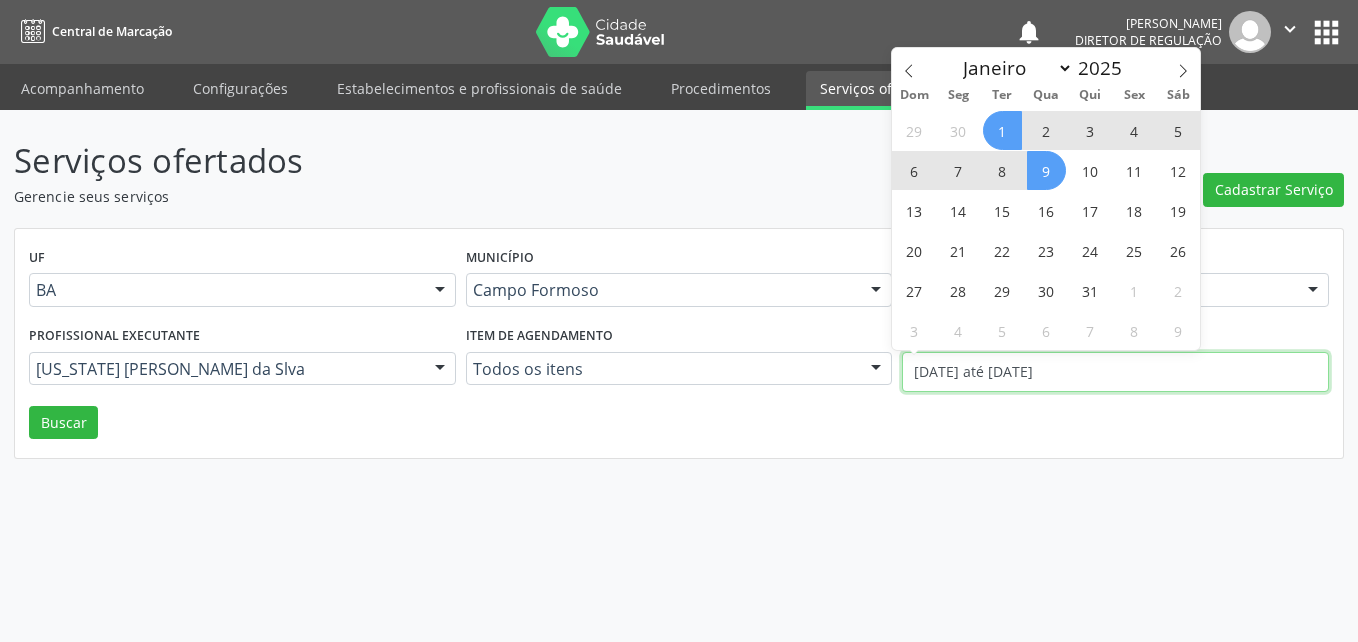 click on "[DATE] até [DATE]" at bounding box center [1115, 372] 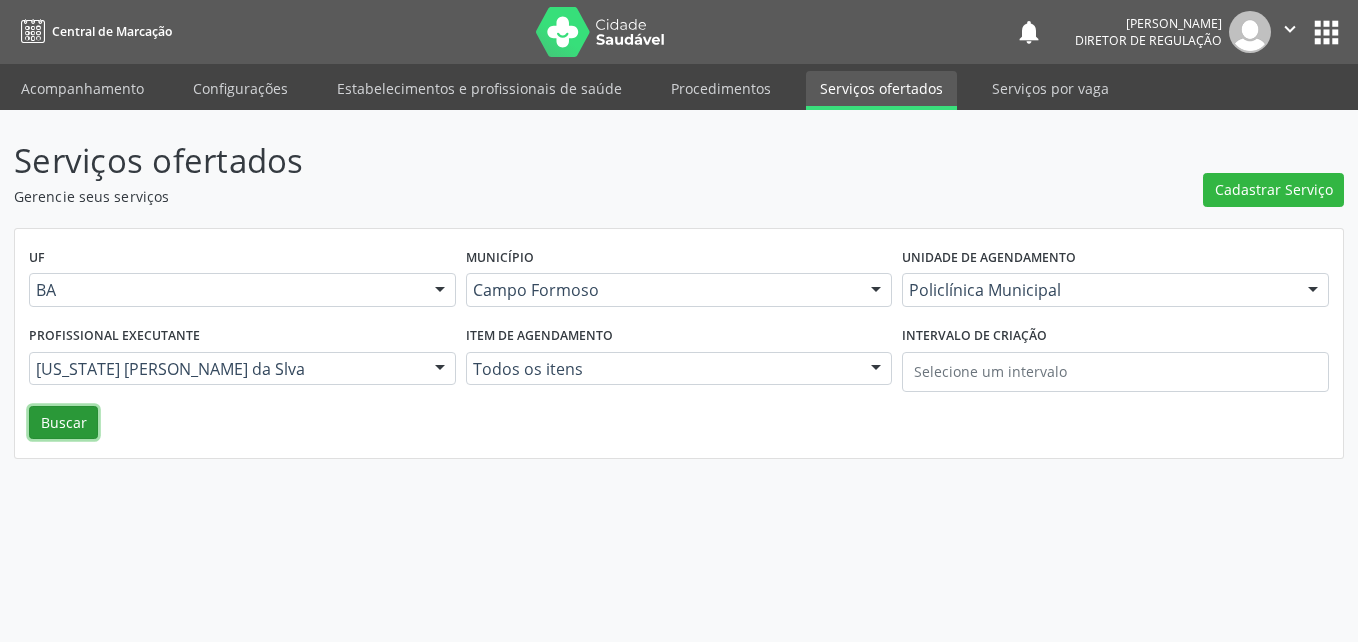 click on "Buscar" at bounding box center [63, 423] 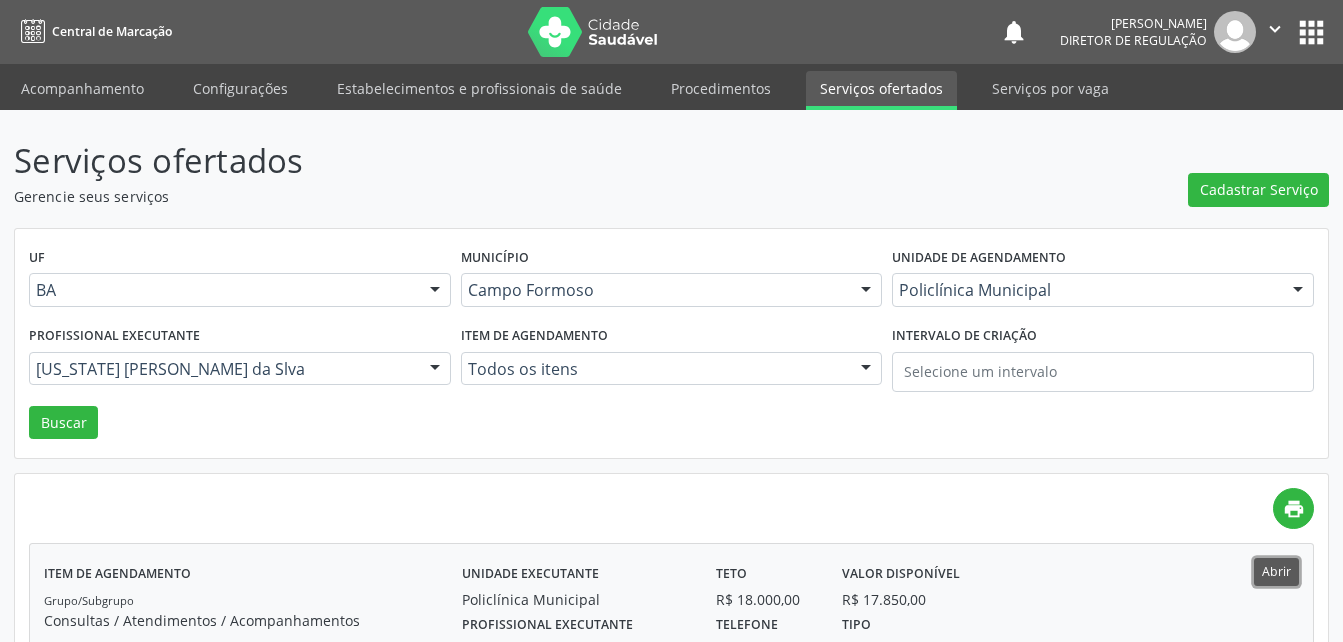click on "Abrir" at bounding box center (1276, 571) 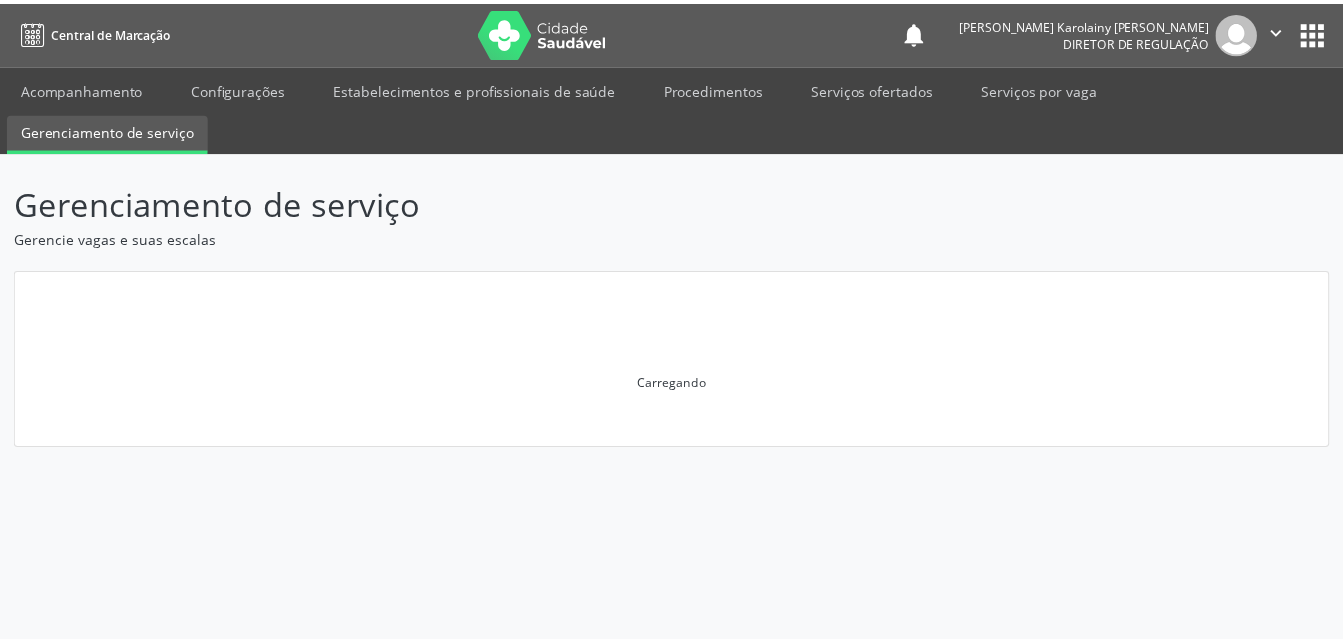 scroll, scrollTop: 0, scrollLeft: 0, axis: both 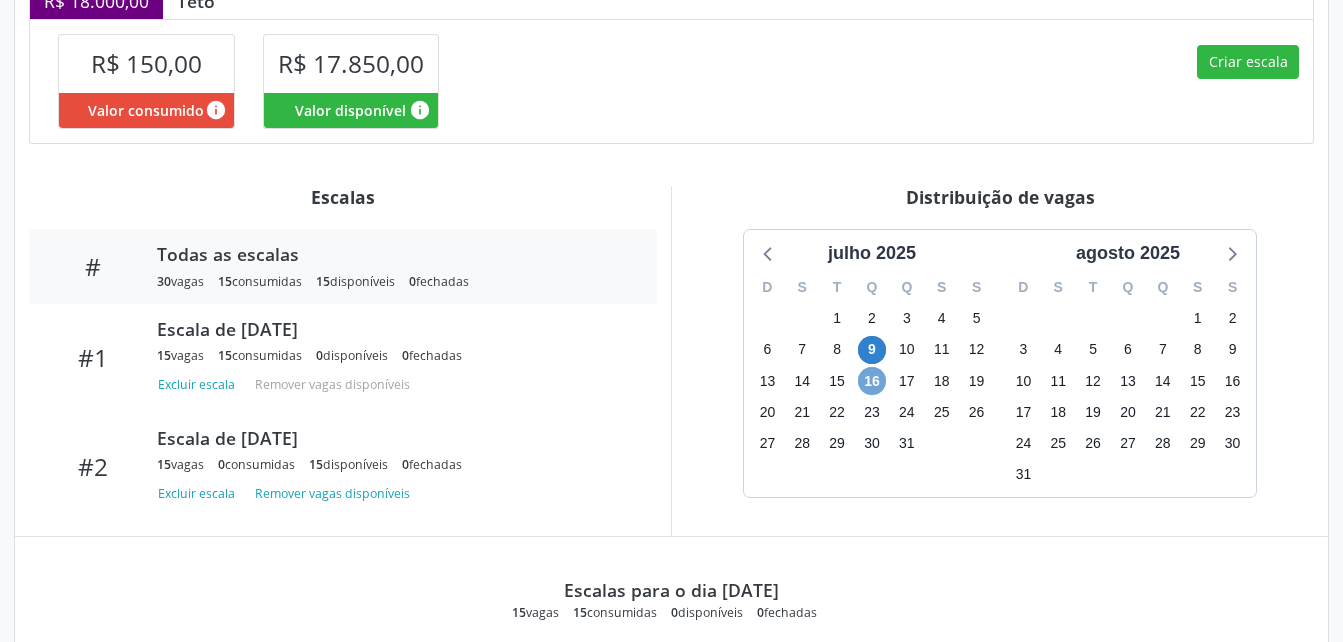click on "16" at bounding box center (872, 381) 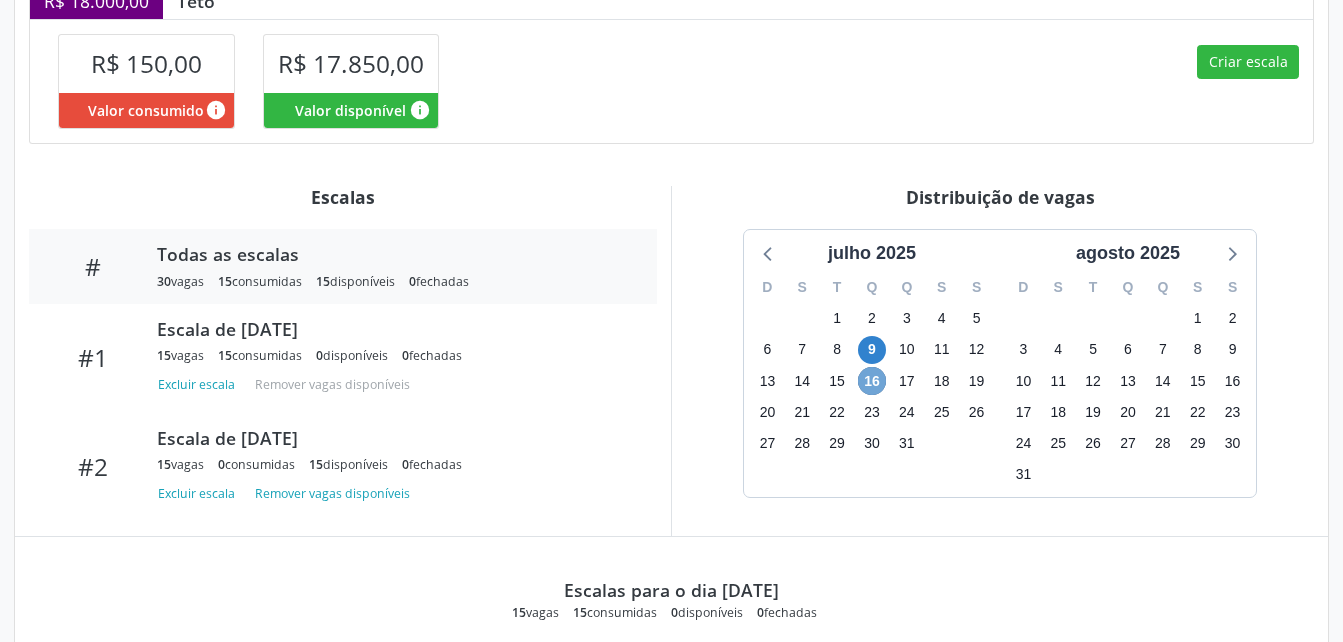 click on "16" at bounding box center [872, 381] 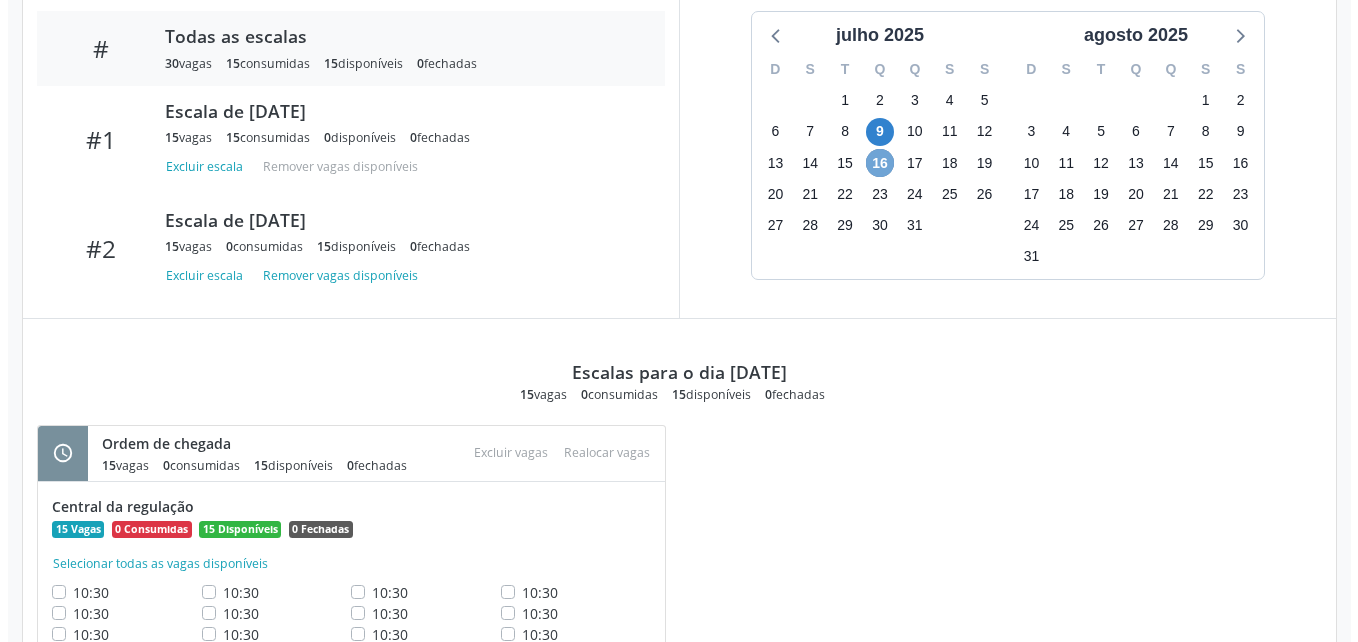 scroll, scrollTop: 773, scrollLeft: 0, axis: vertical 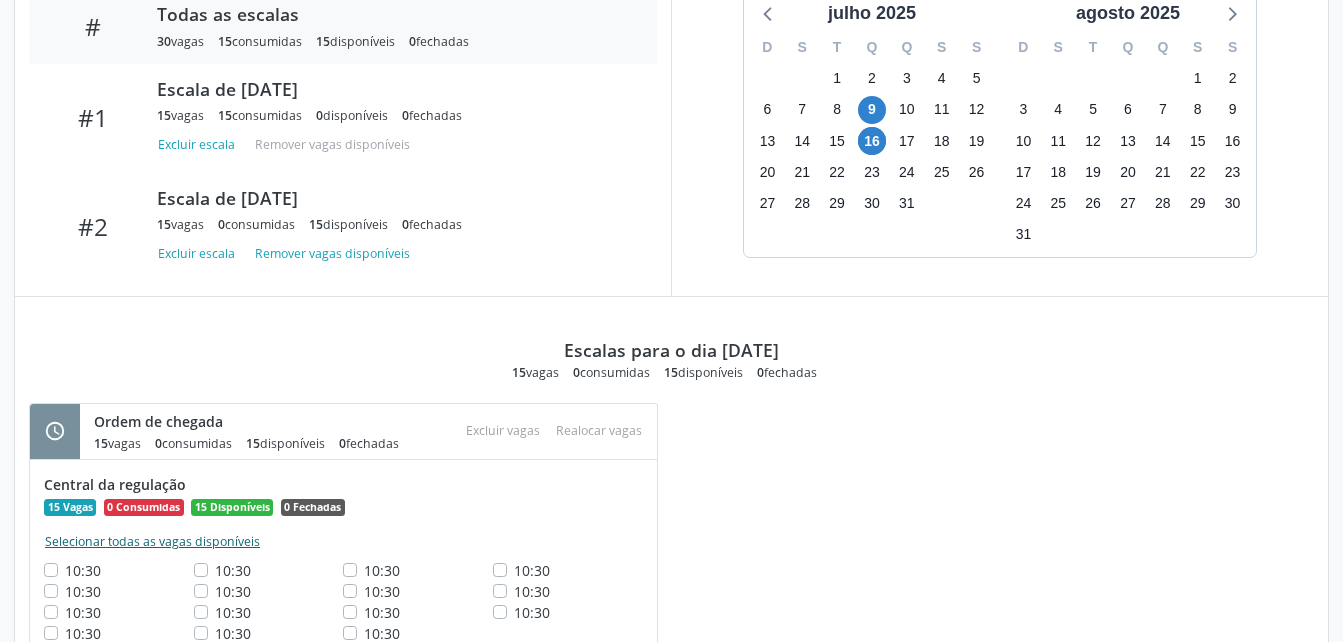 click on "Selecionar todas as vagas disponíveis" at bounding box center [152, 542] 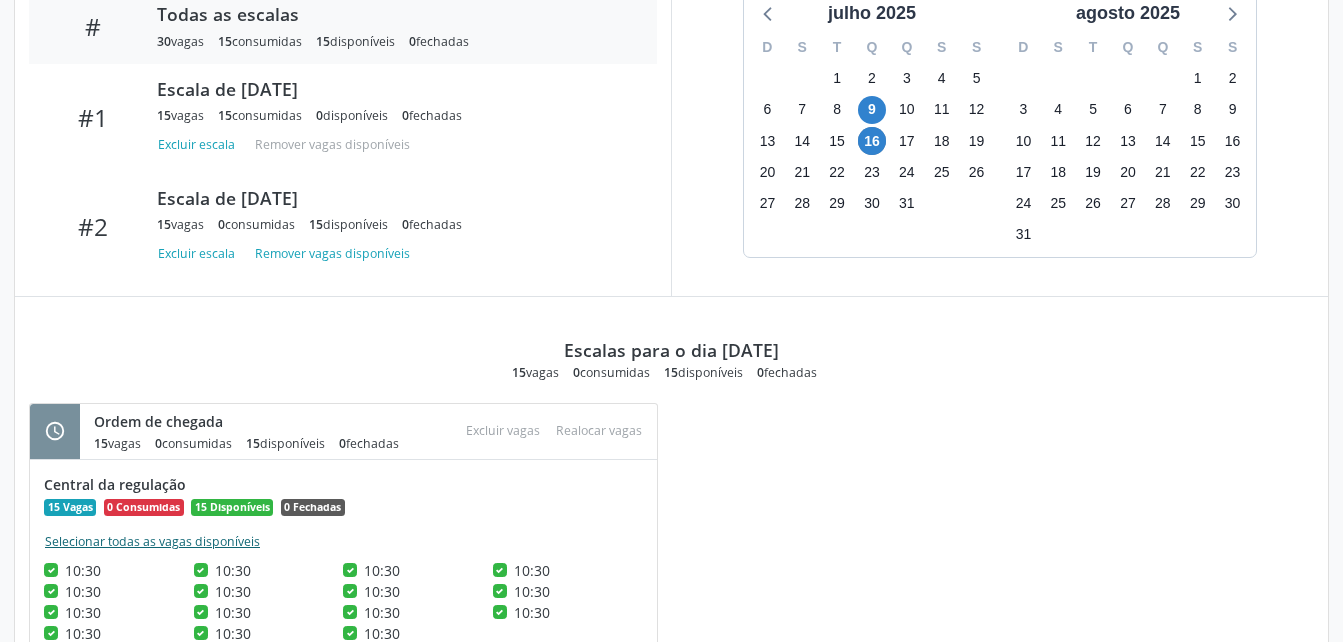 checkbox on "true" 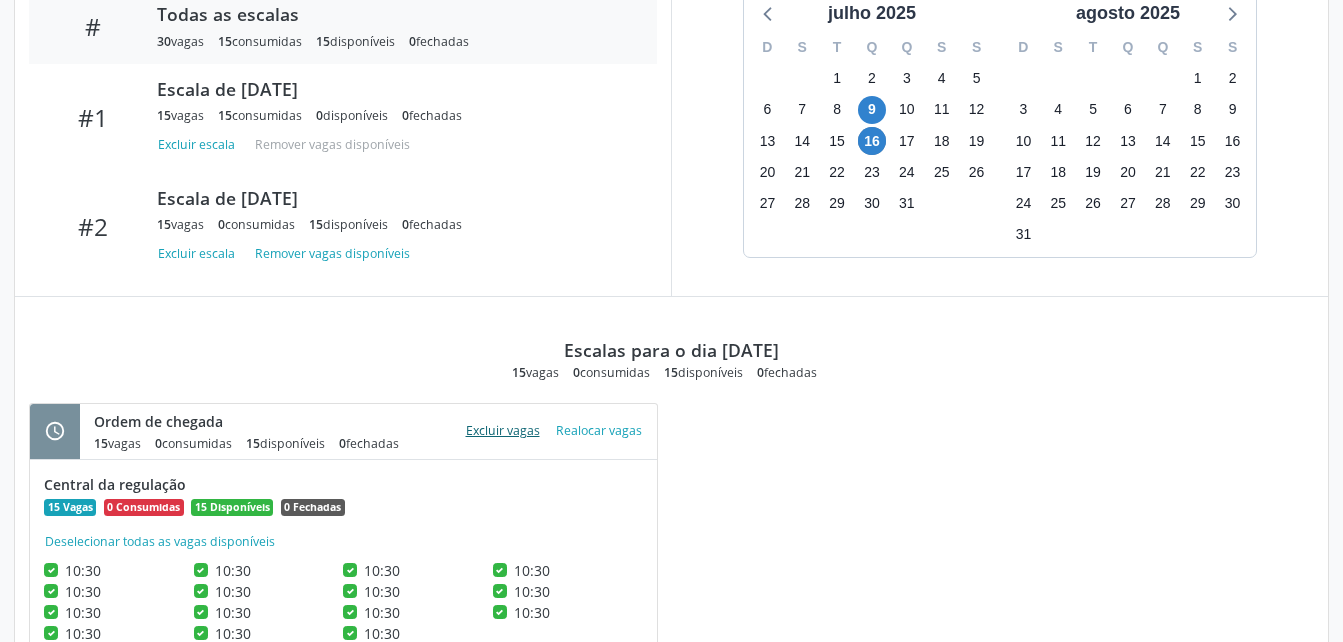 drag, startPoint x: 517, startPoint y: 395, endPoint x: 511, endPoint y: 408, distance: 14.3178215 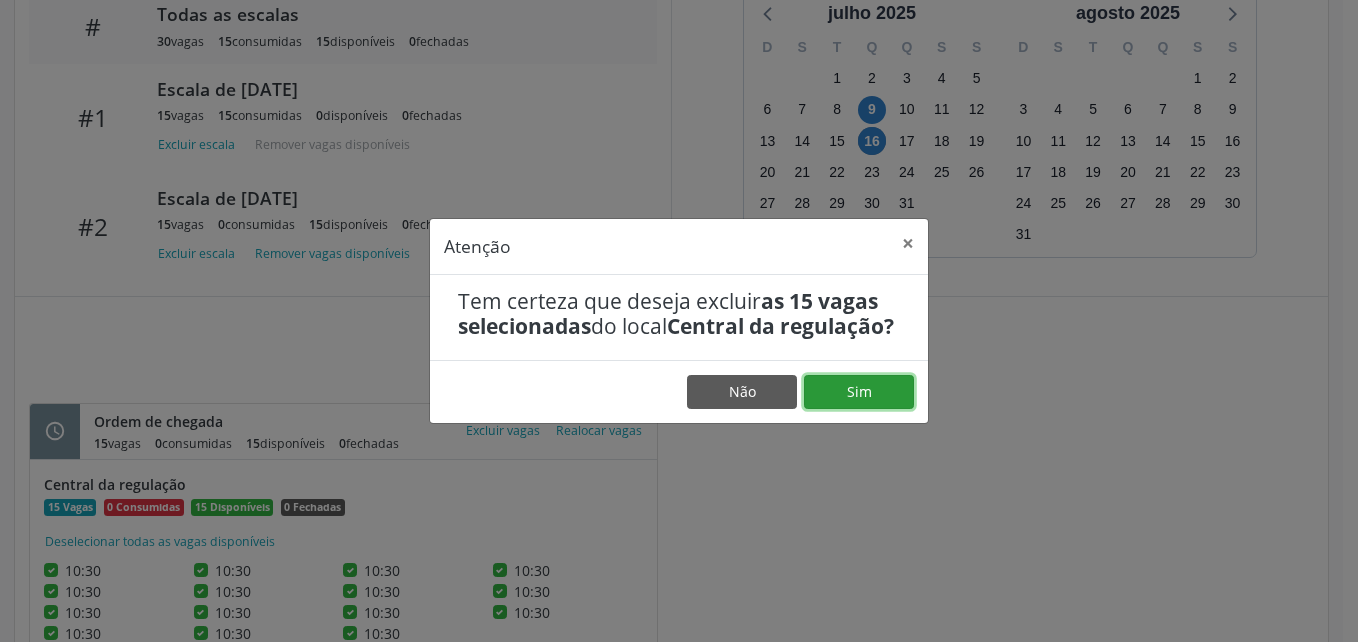 click on "Sim" at bounding box center (859, 392) 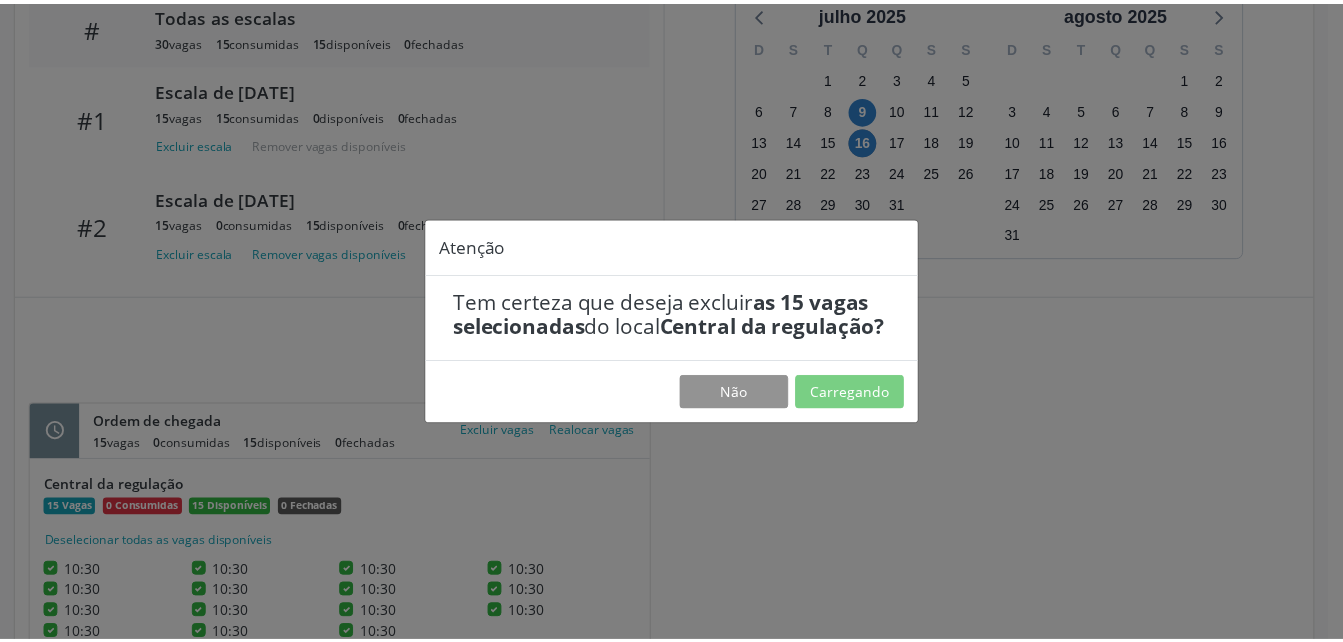scroll, scrollTop: 0, scrollLeft: 0, axis: both 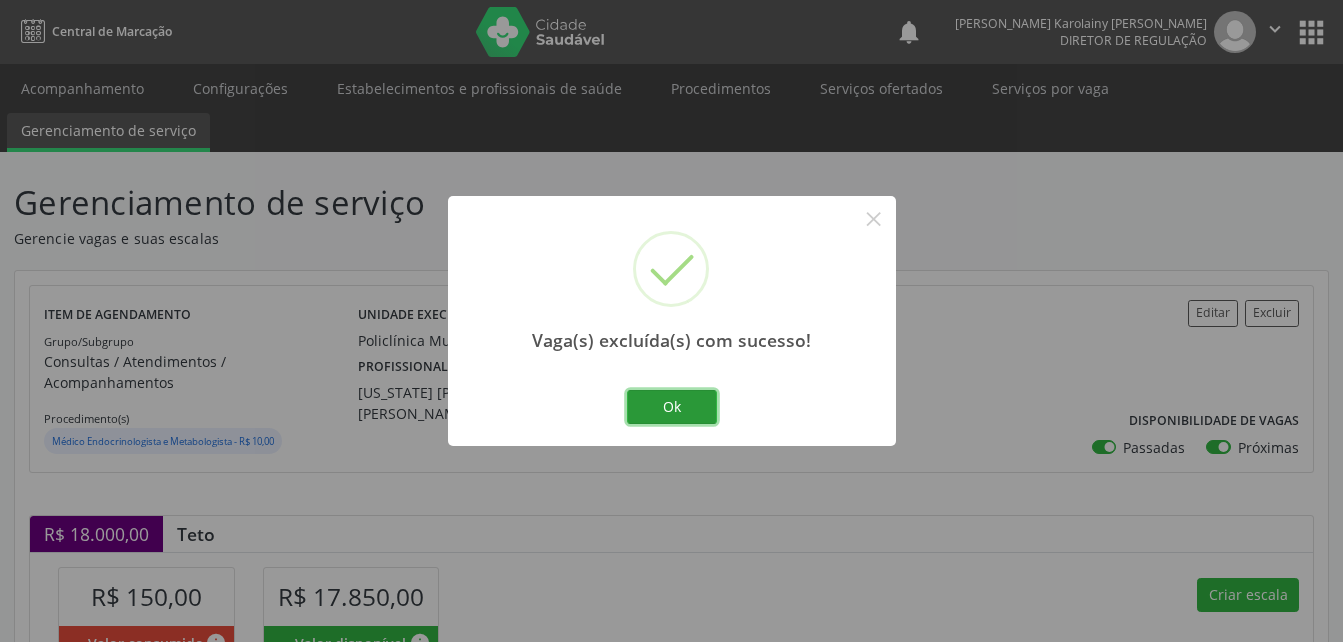 drag, startPoint x: 657, startPoint y: 406, endPoint x: 1358, endPoint y: 637, distance: 738.07996 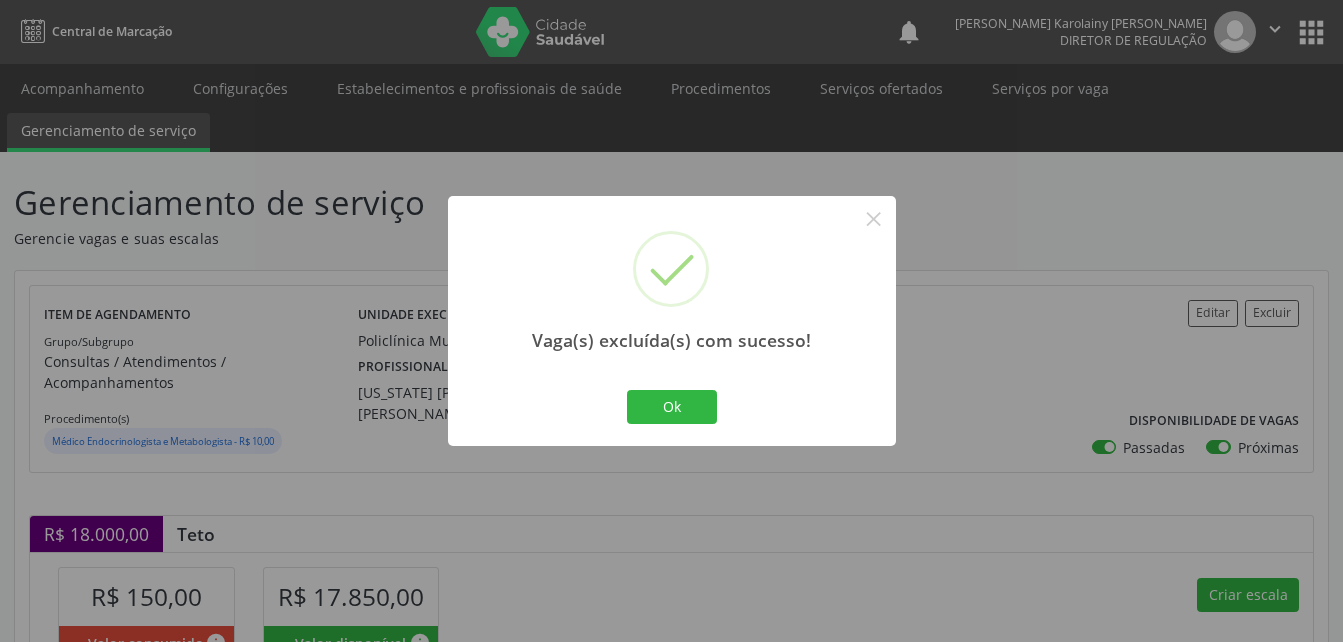 click on "Ok Cancel" at bounding box center [671, 407] 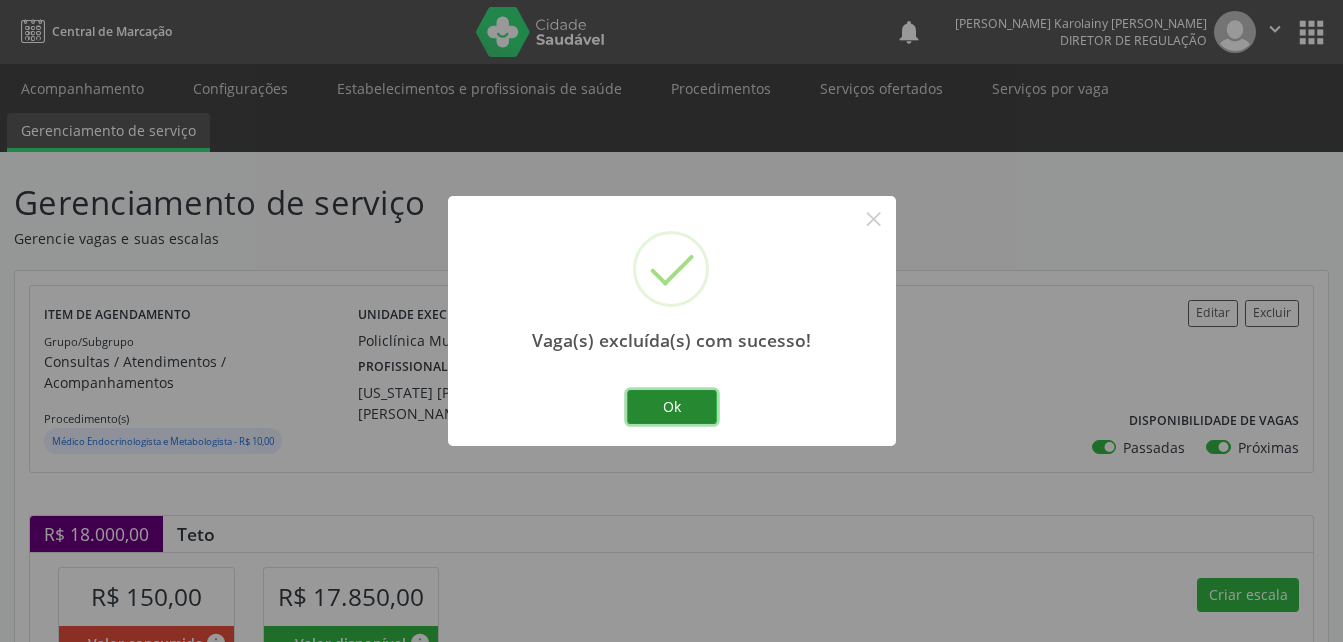 click on "Ok" at bounding box center [672, 407] 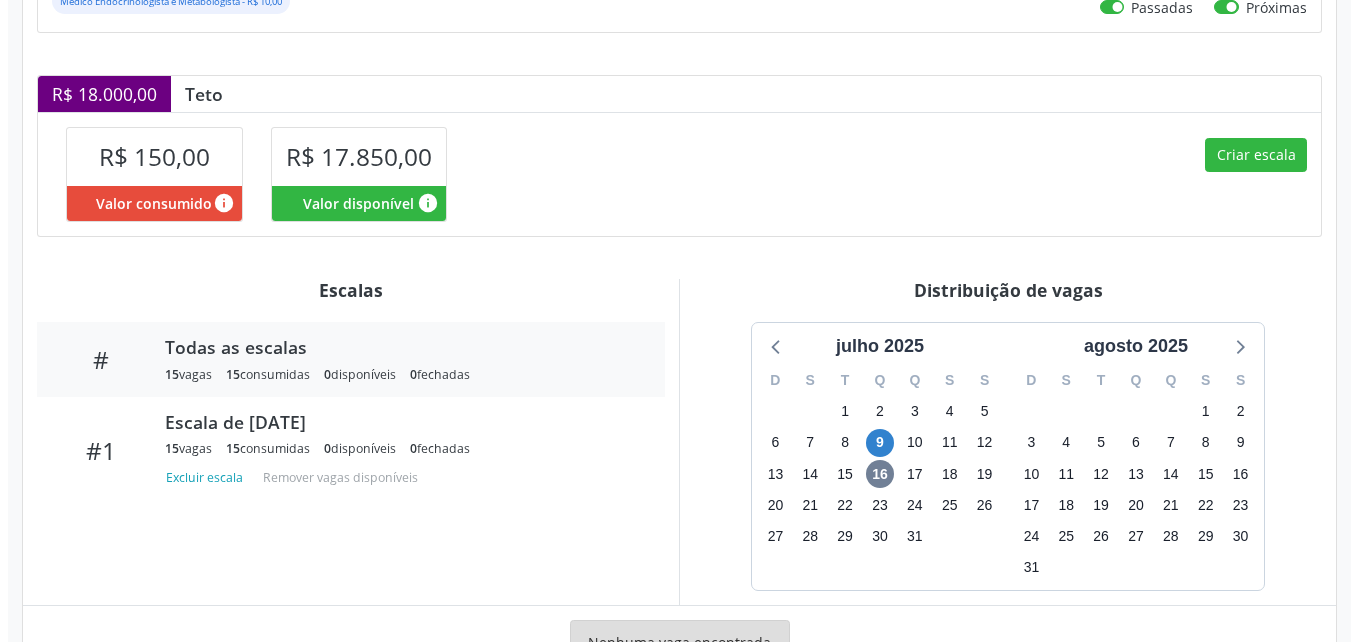 scroll, scrollTop: 493, scrollLeft: 0, axis: vertical 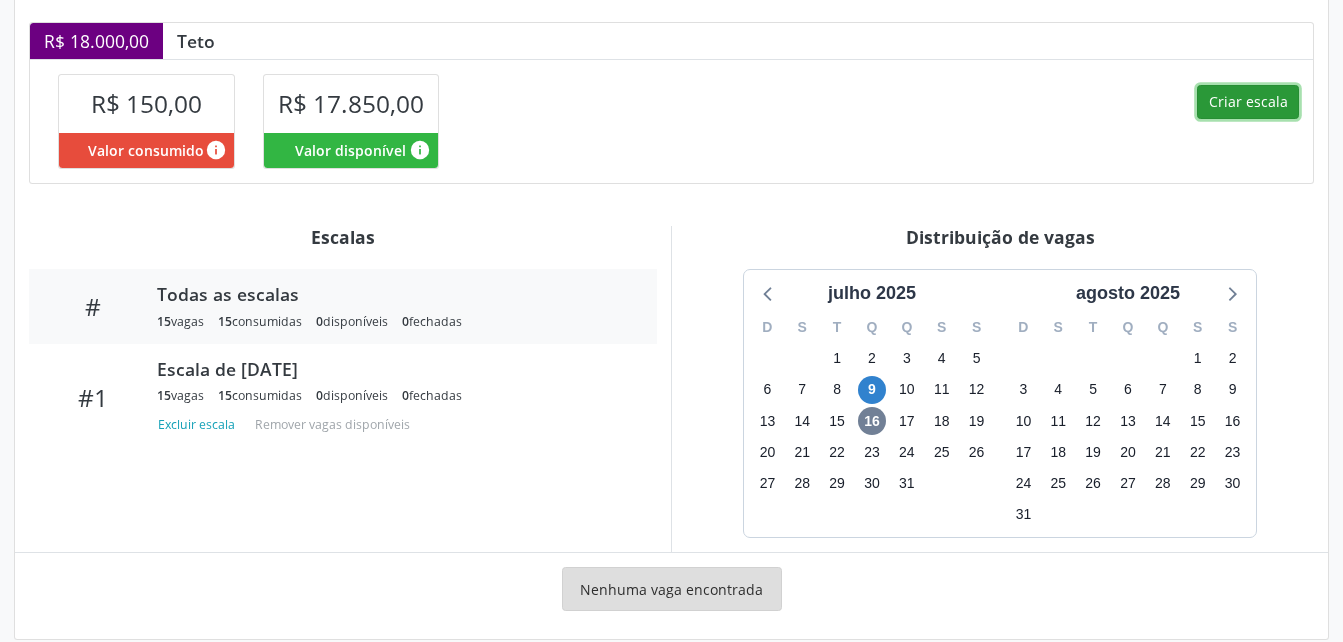 click on "Criar escala" at bounding box center [1248, 102] 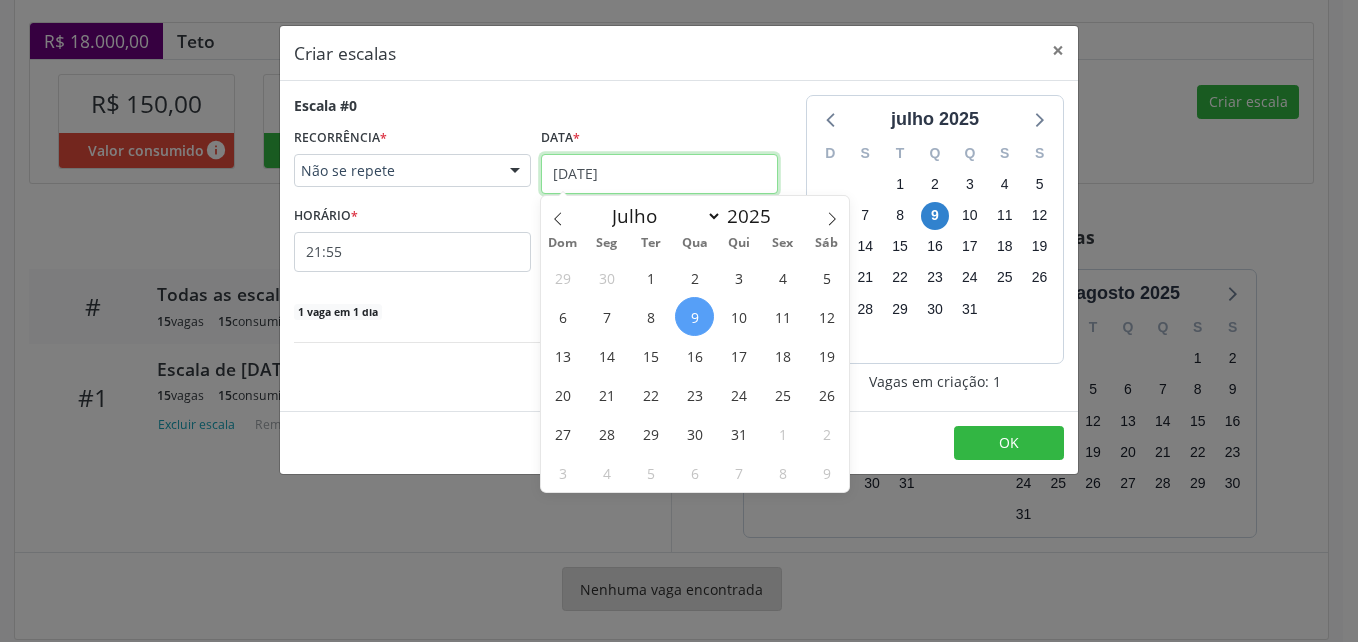 click on "09/07/2025" at bounding box center (659, 174) 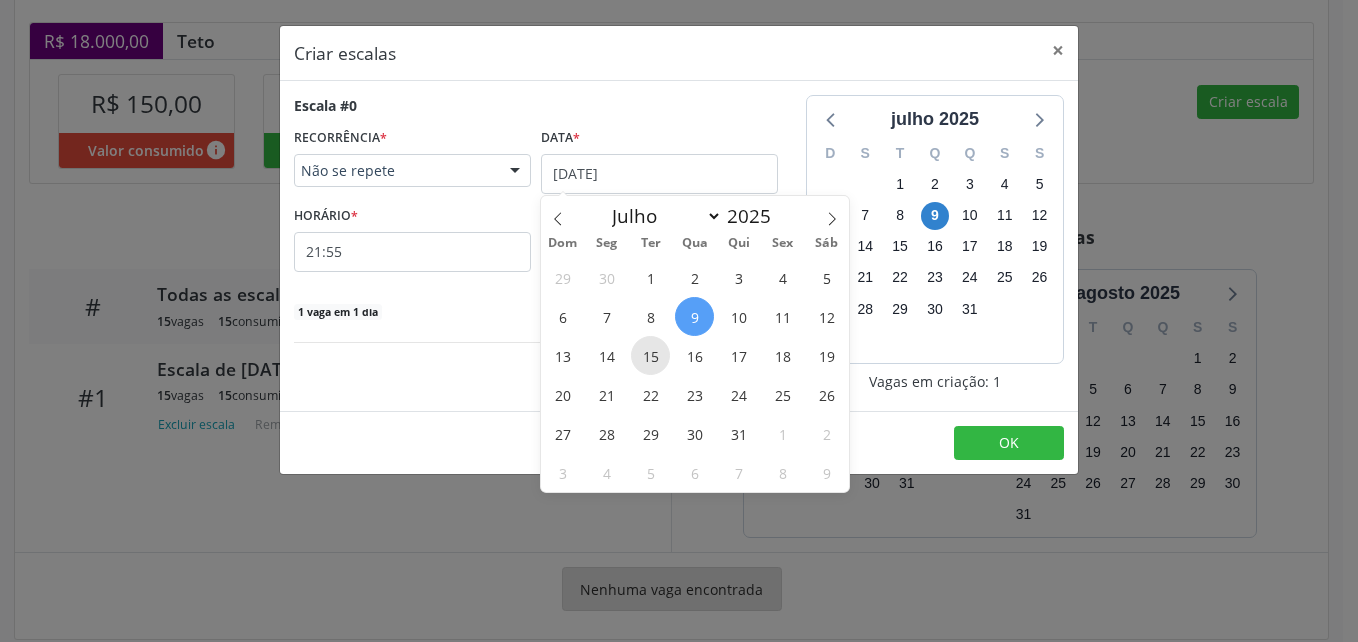click on "15" at bounding box center [650, 355] 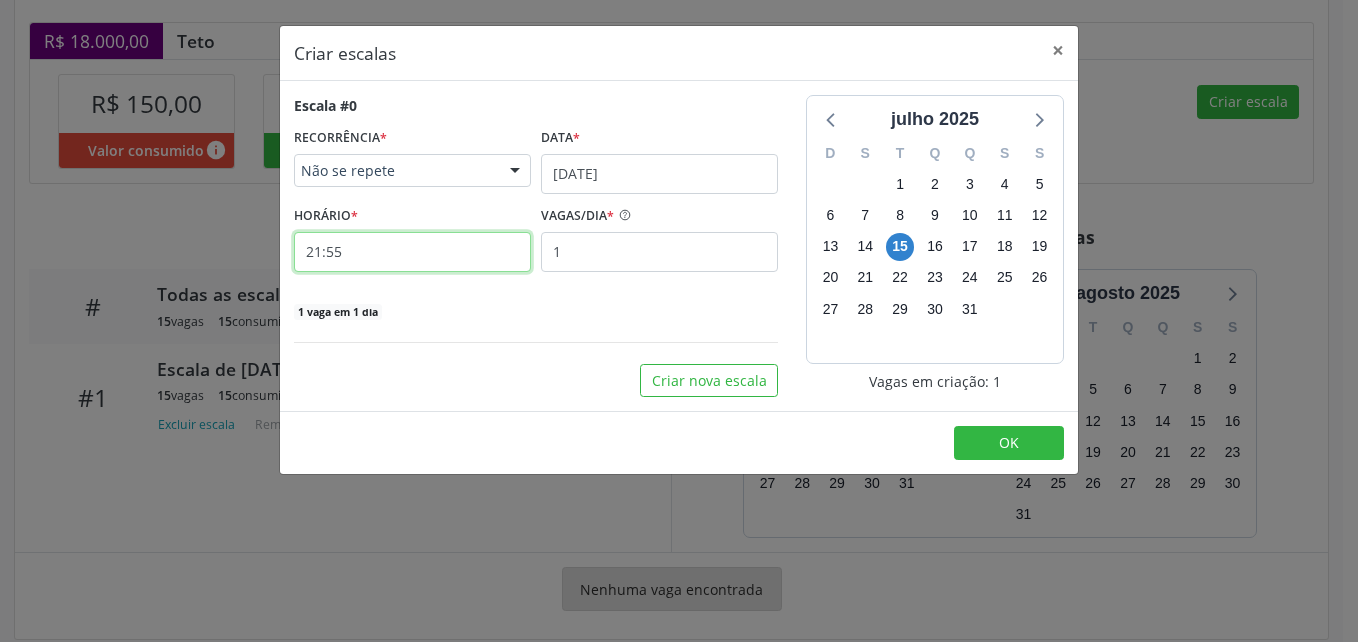click on "21:55" at bounding box center (412, 252) 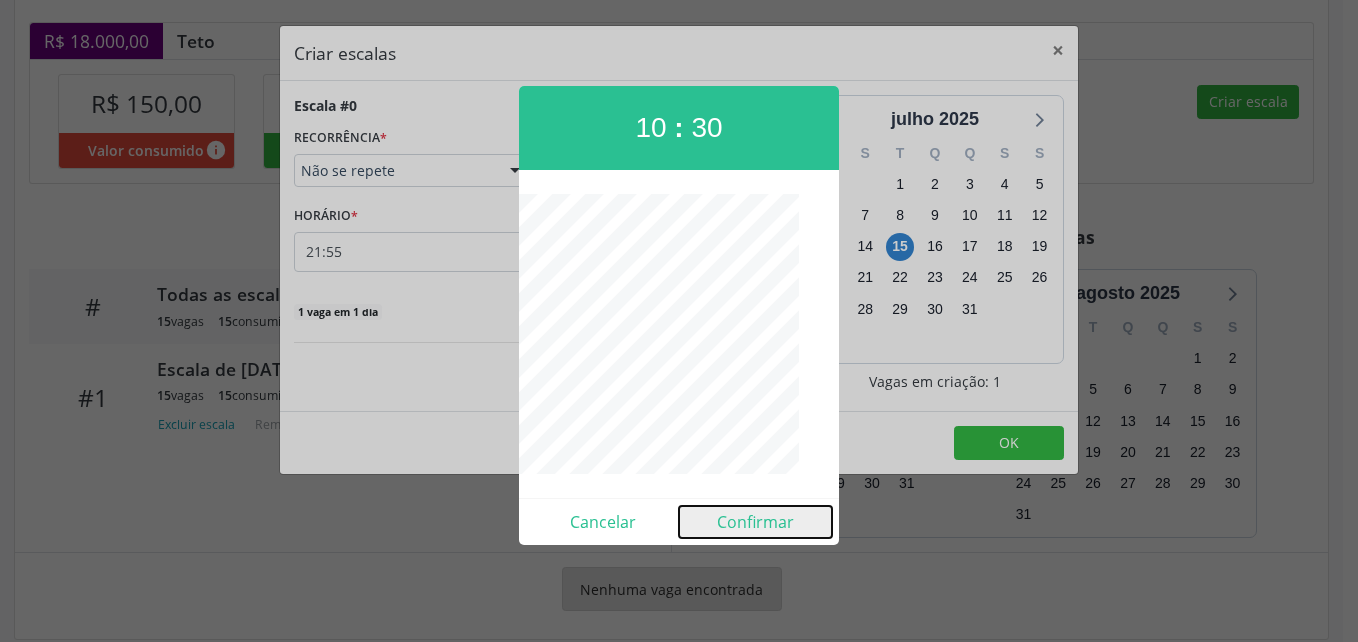 click on "Confirmar" at bounding box center (755, 522) 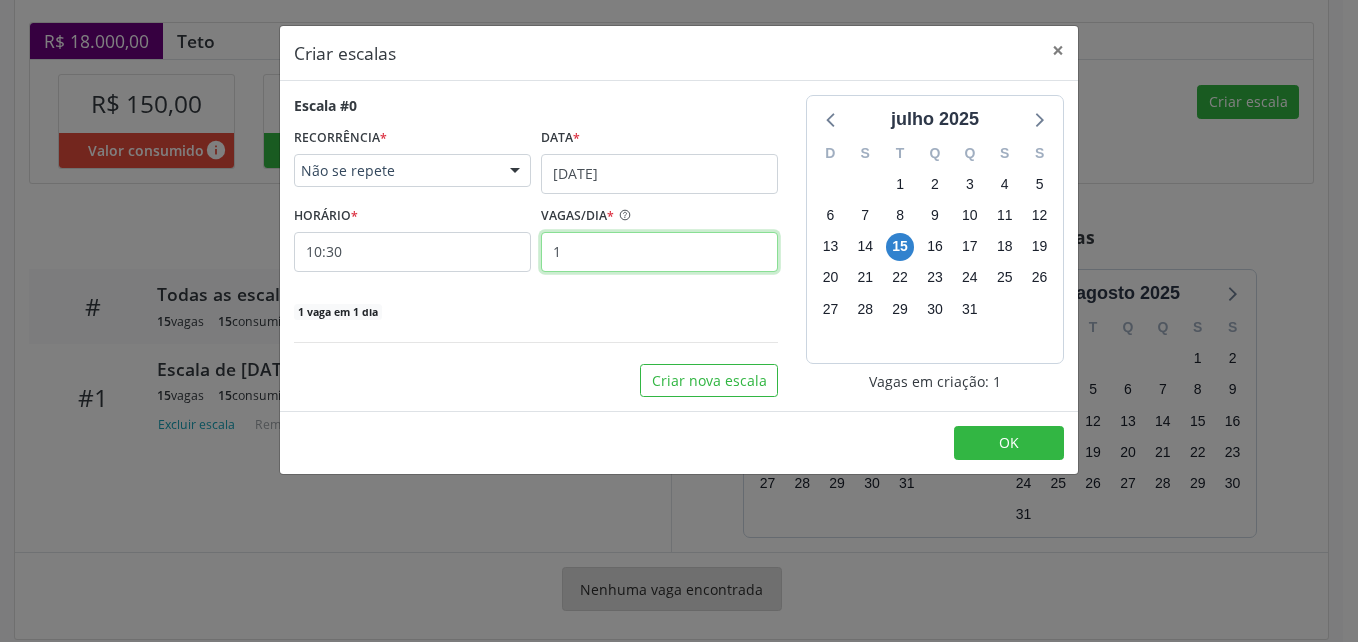 click on "1" at bounding box center (659, 252) 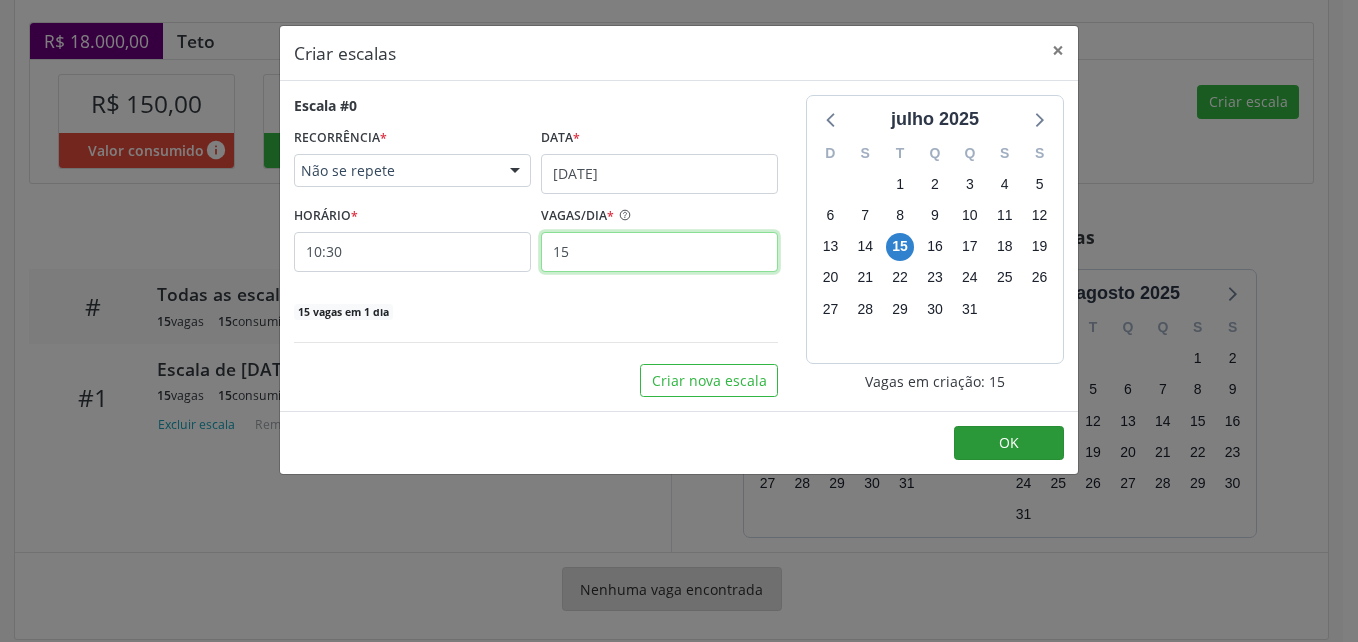 type on "15" 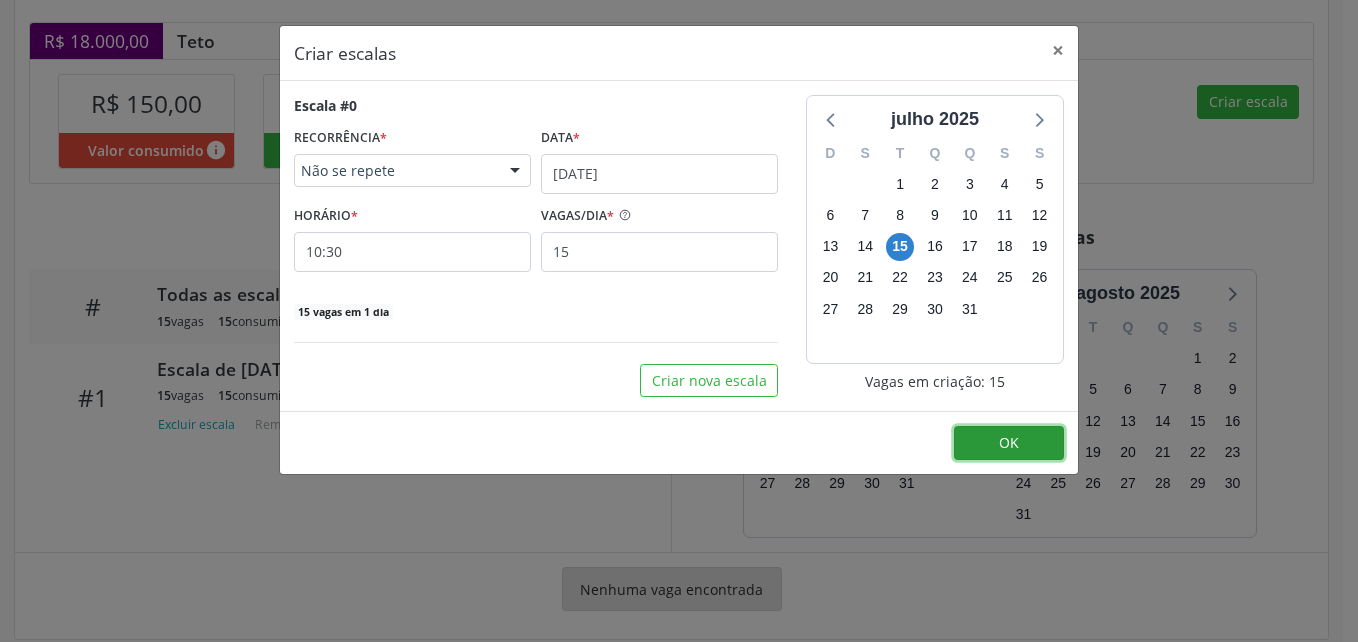 click on "OK" at bounding box center [1009, 443] 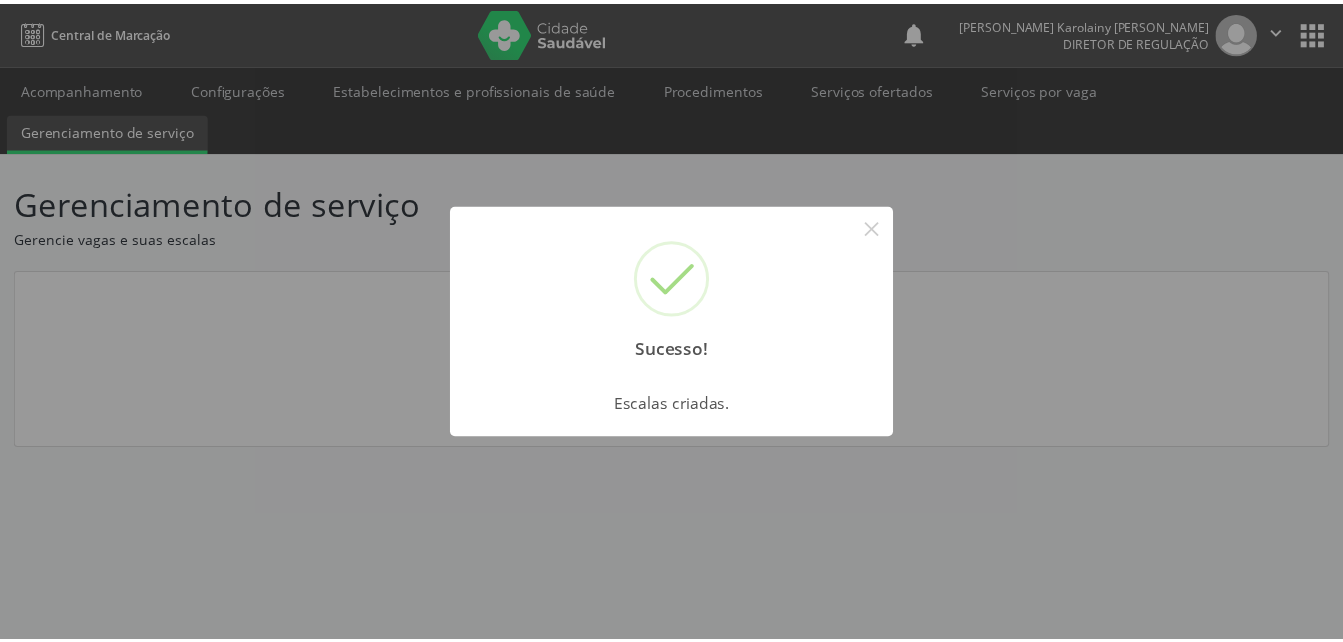 scroll, scrollTop: 0, scrollLeft: 0, axis: both 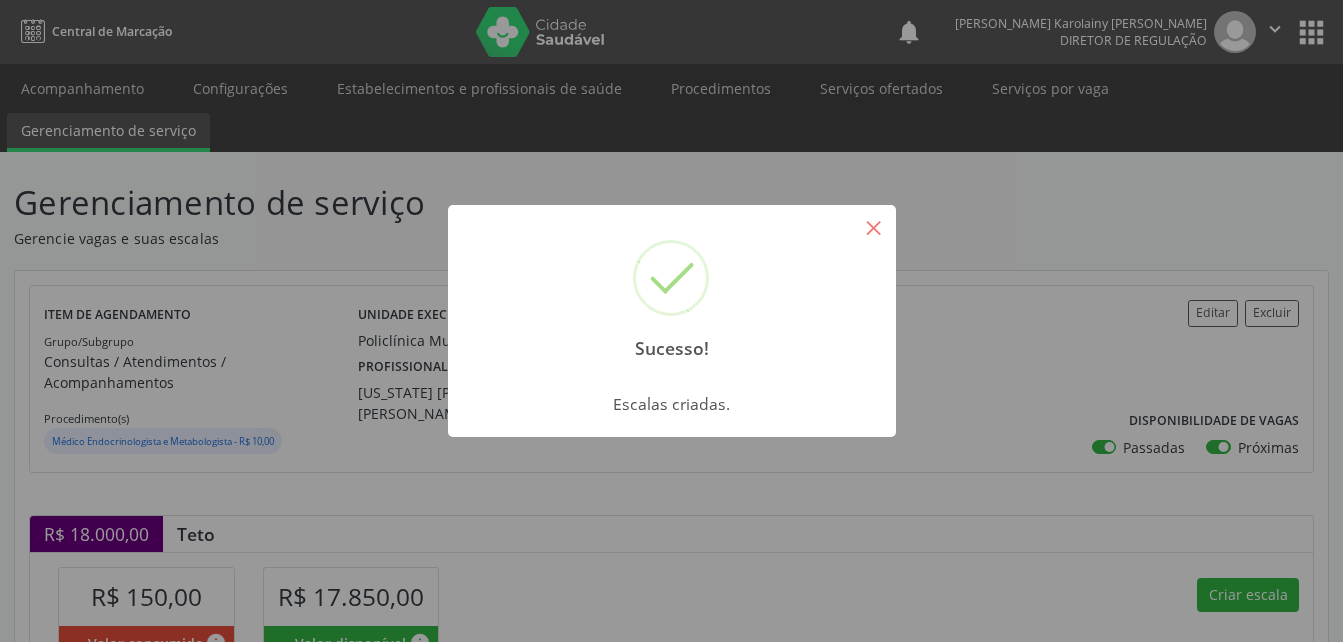 click on "×" at bounding box center [874, 227] 